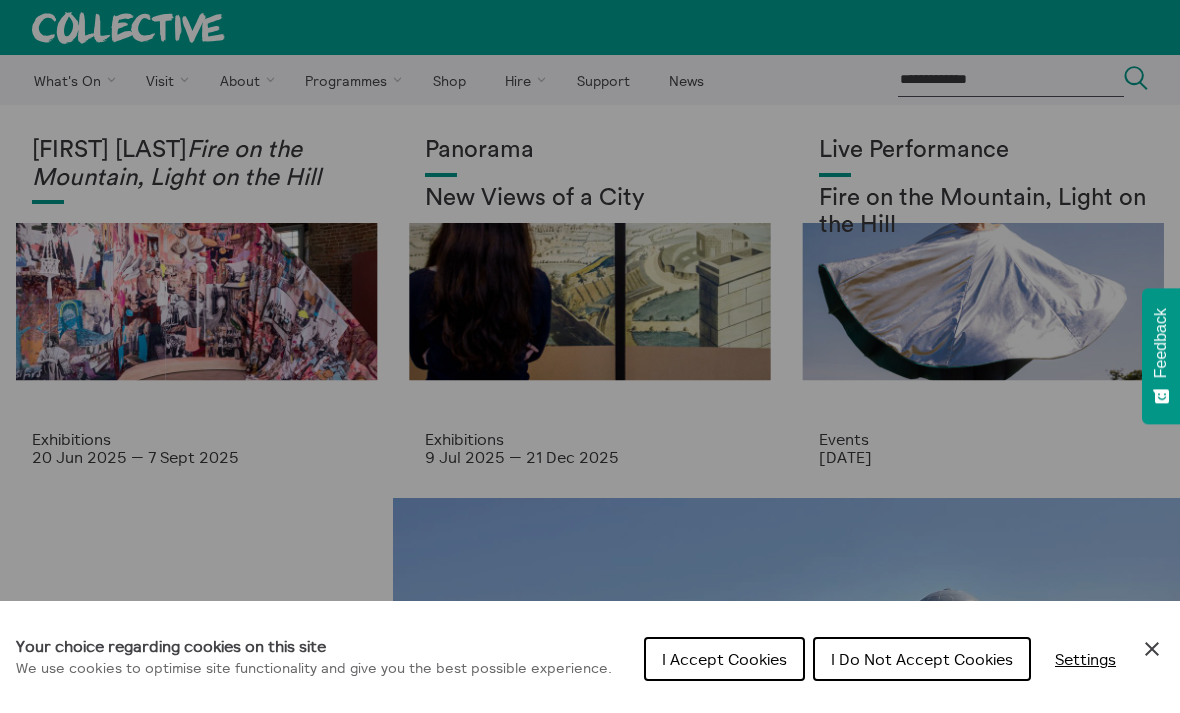 scroll, scrollTop: 0, scrollLeft: 0, axis: both 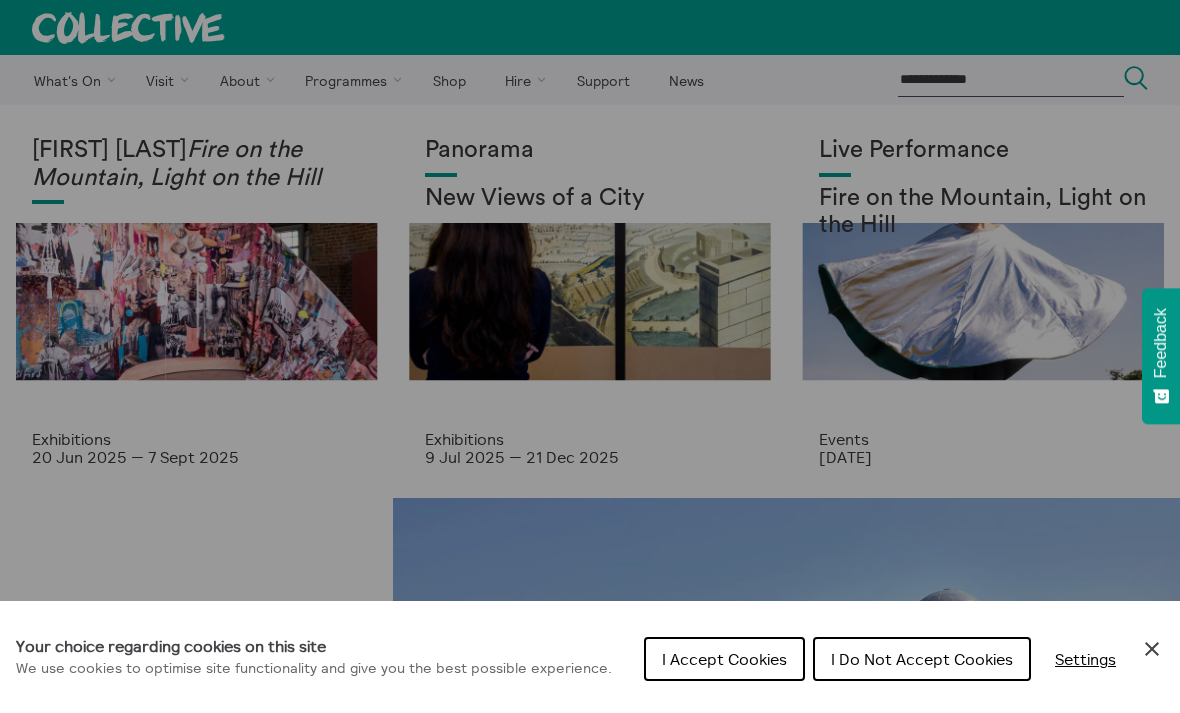 click on "I Do Not Accept Cookies" at bounding box center (922, 659) 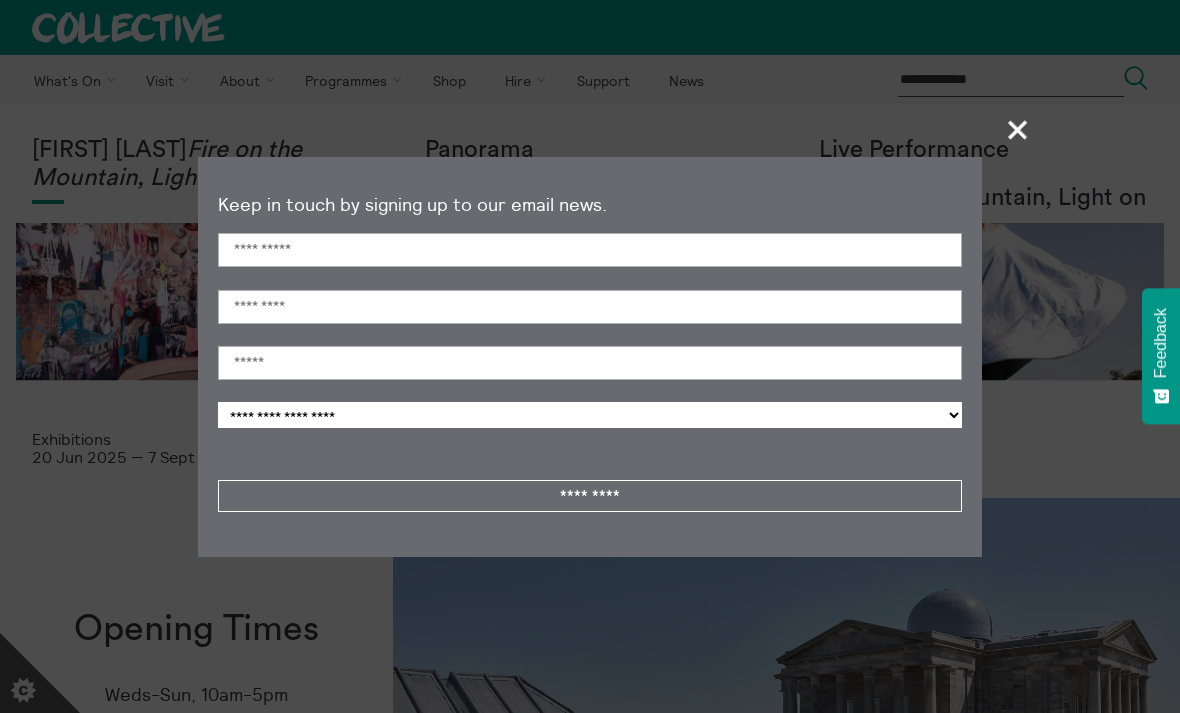 click on "+" at bounding box center (1018, 129) 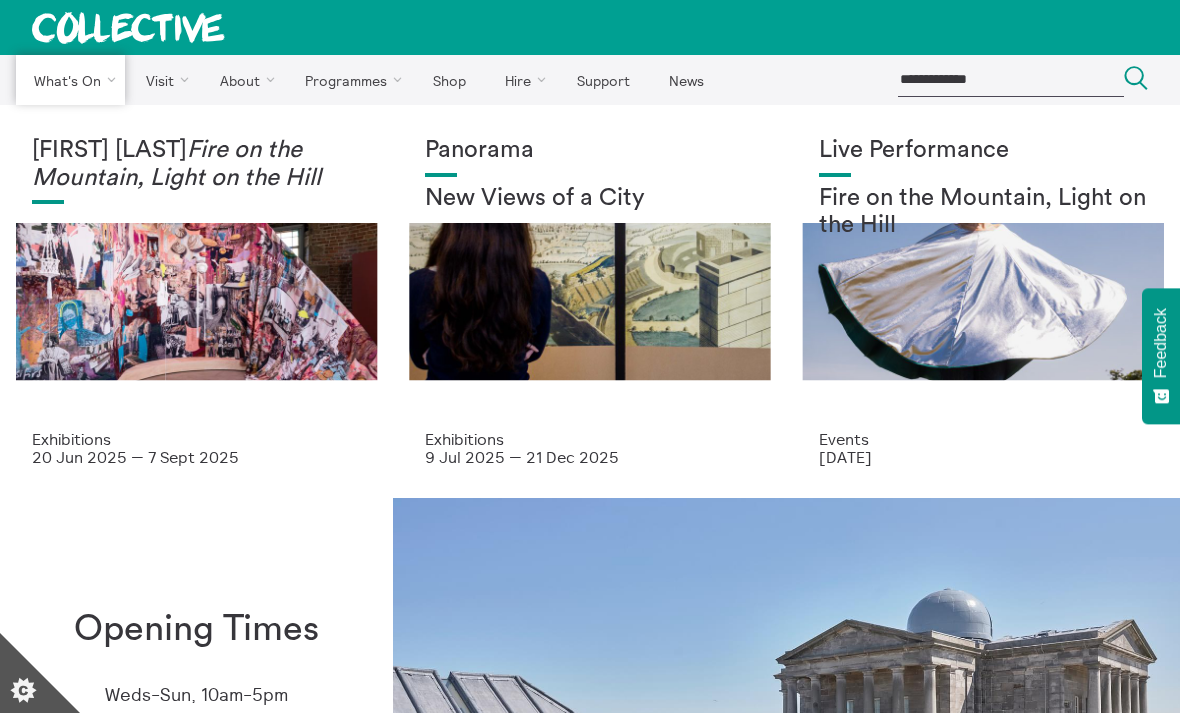click on "Exhibitions" at bounding box center [0, 0] 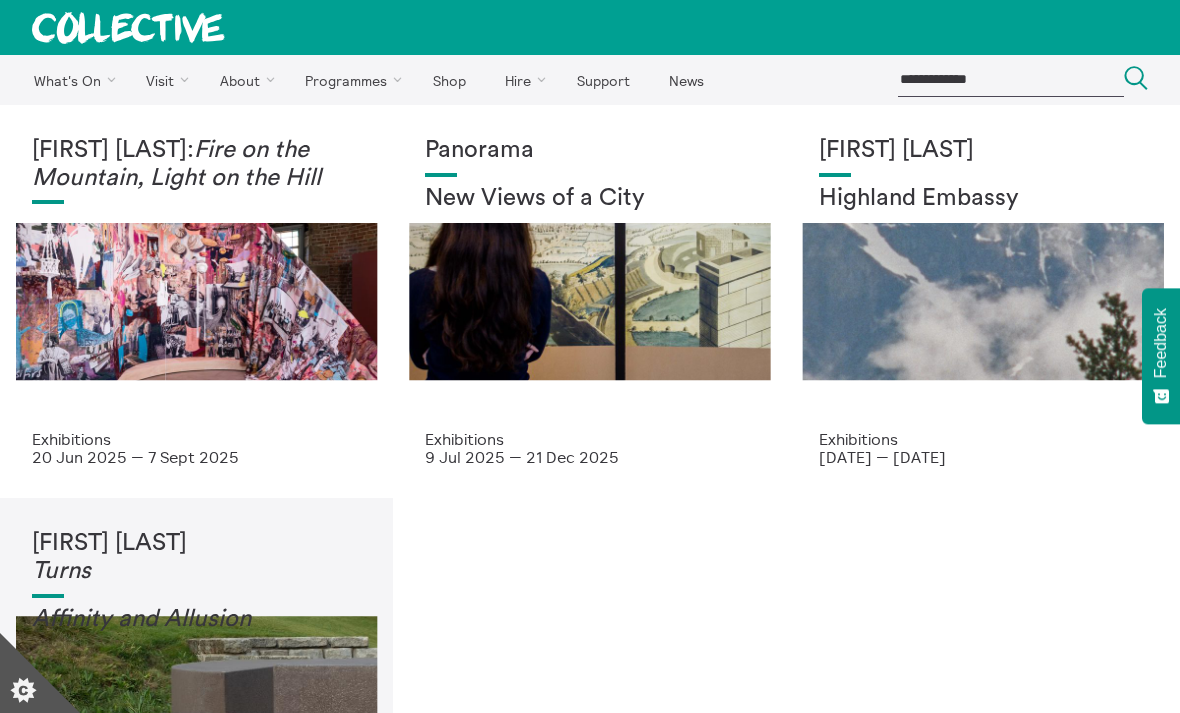 scroll, scrollTop: 0, scrollLeft: 0, axis: both 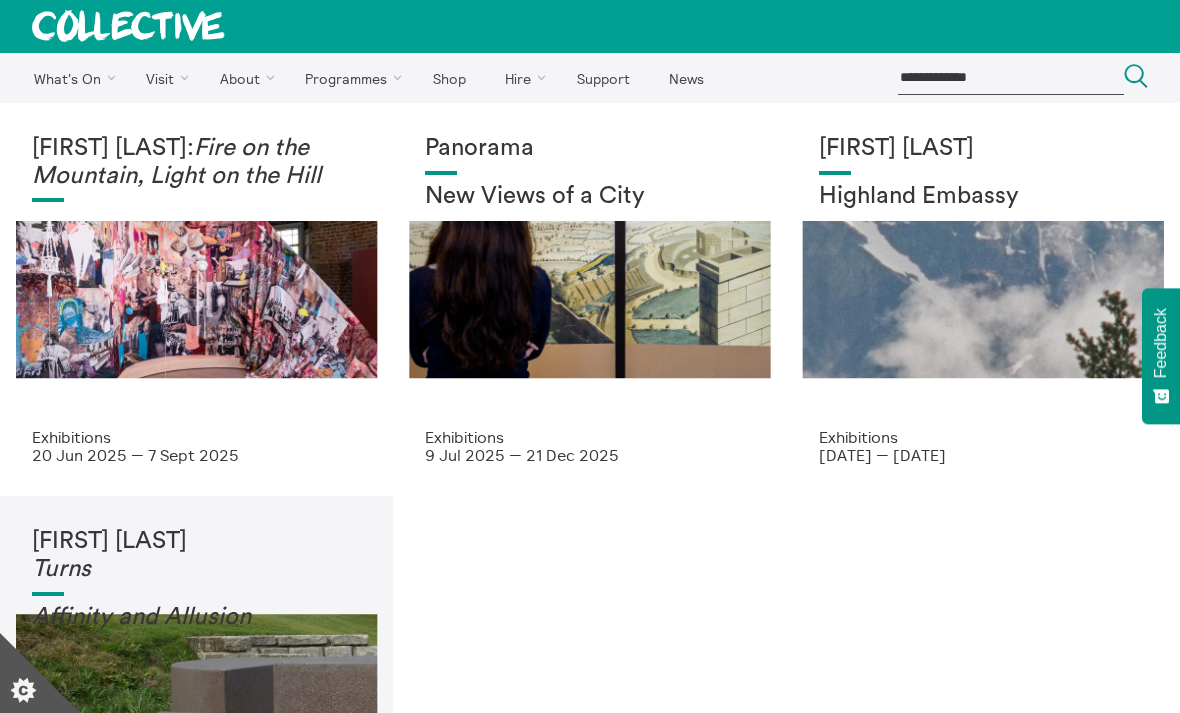 click on "Mercedes Azpilicueta:  Fire on the Mountain, Light on the Hill" at bounding box center (196, 281) 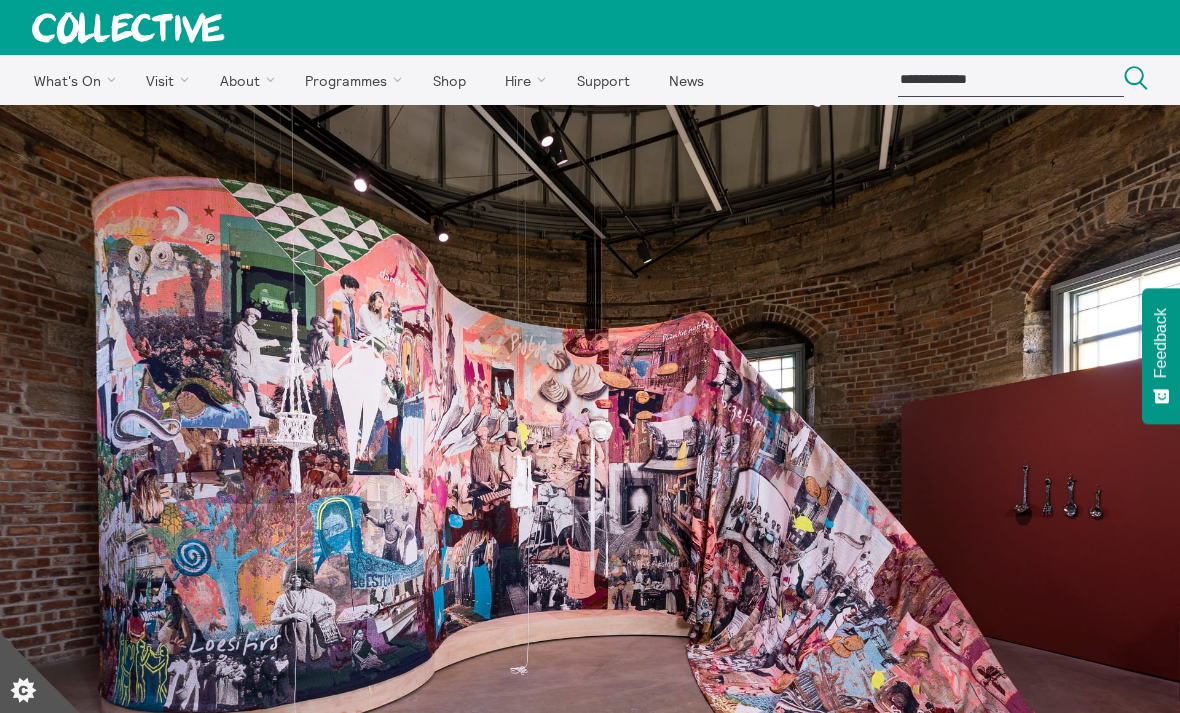 scroll, scrollTop: 0, scrollLeft: 0, axis: both 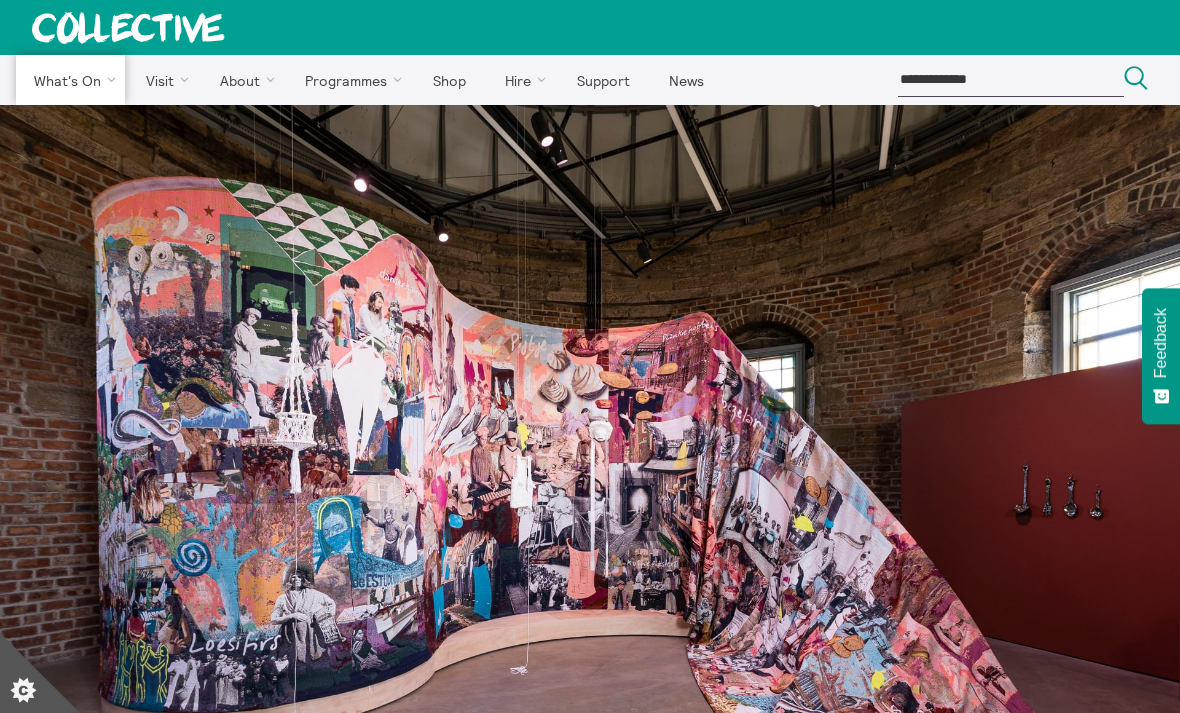 click on "Exhibitions" at bounding box center (0, 0) 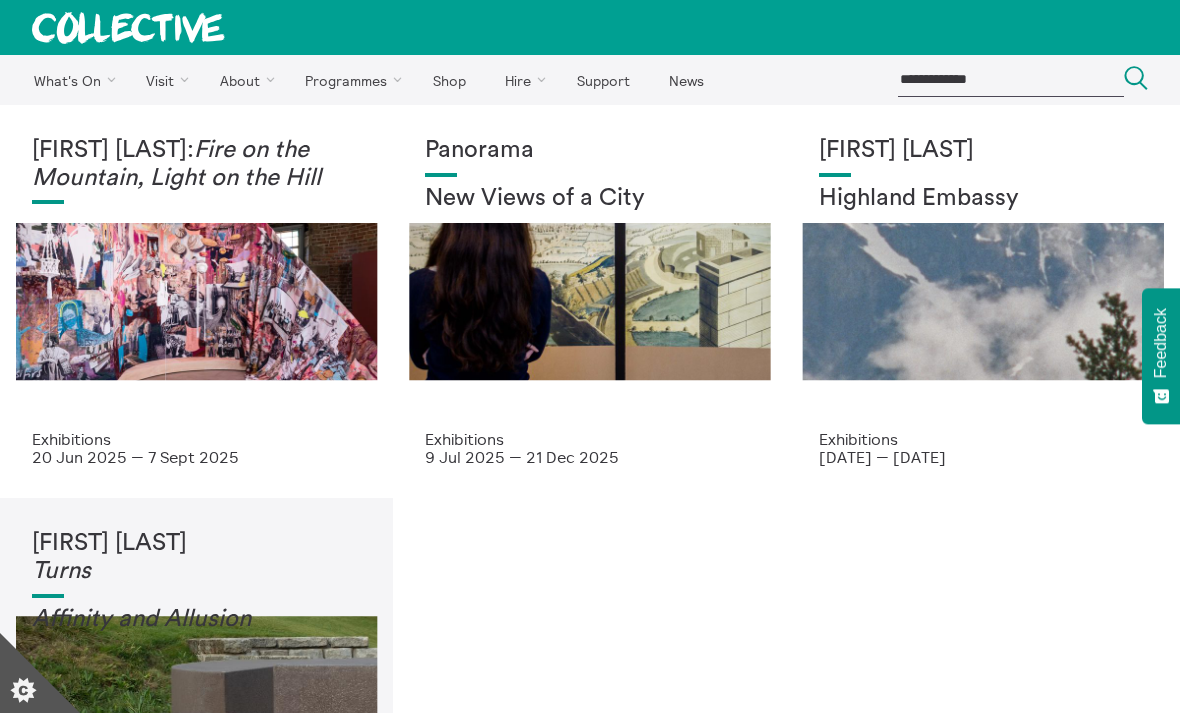 scroll, scrollTop: 0, scrollLeft: 0, axis: both 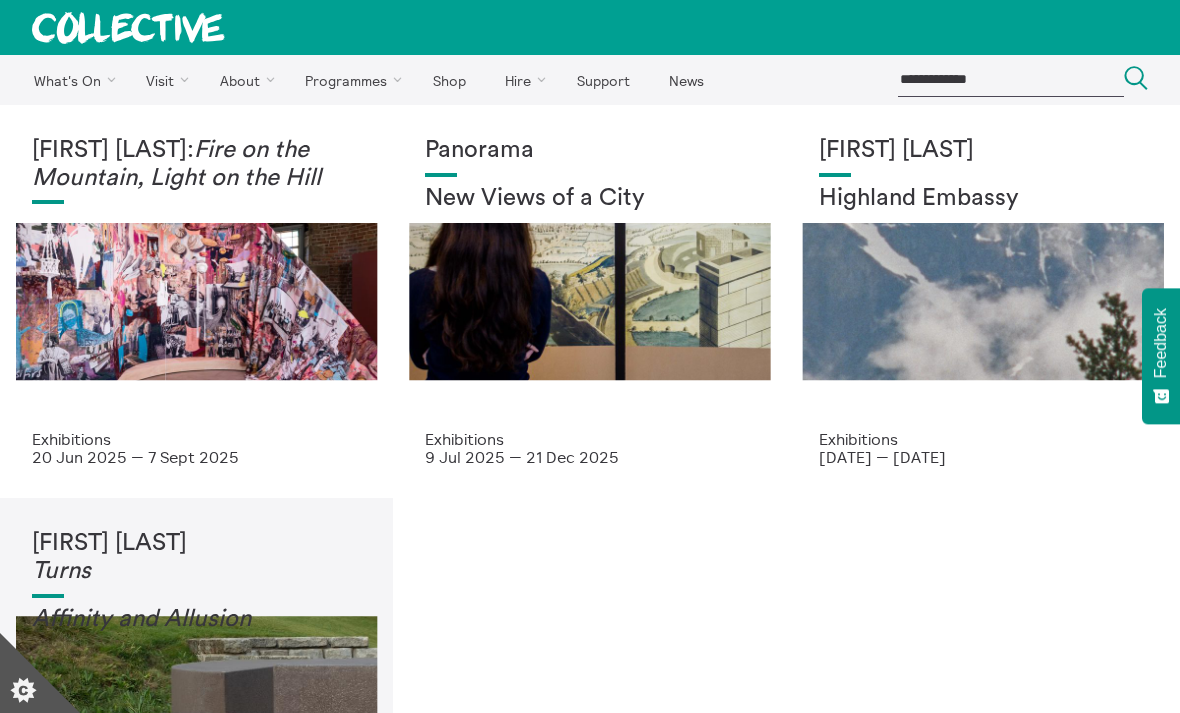 click on "Panorama
New Views of a City" at bounding box center [589, 283] 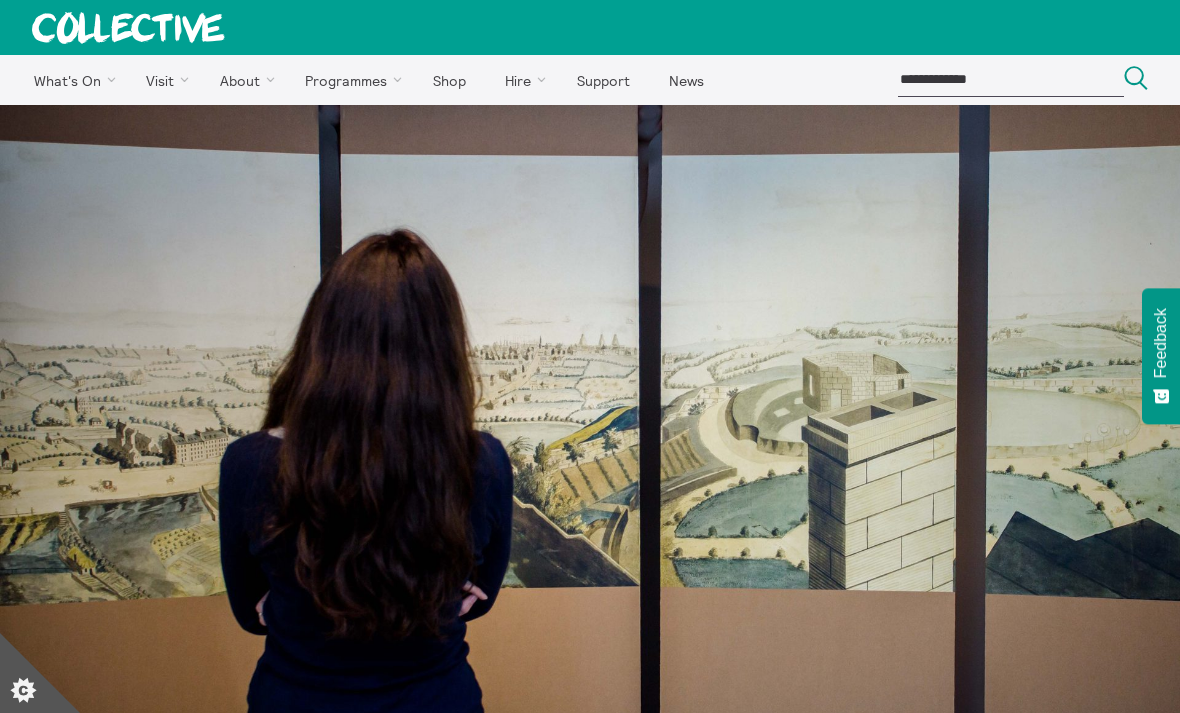 scroll, scrollTop: 0, scrollLeft: 0, axis: both 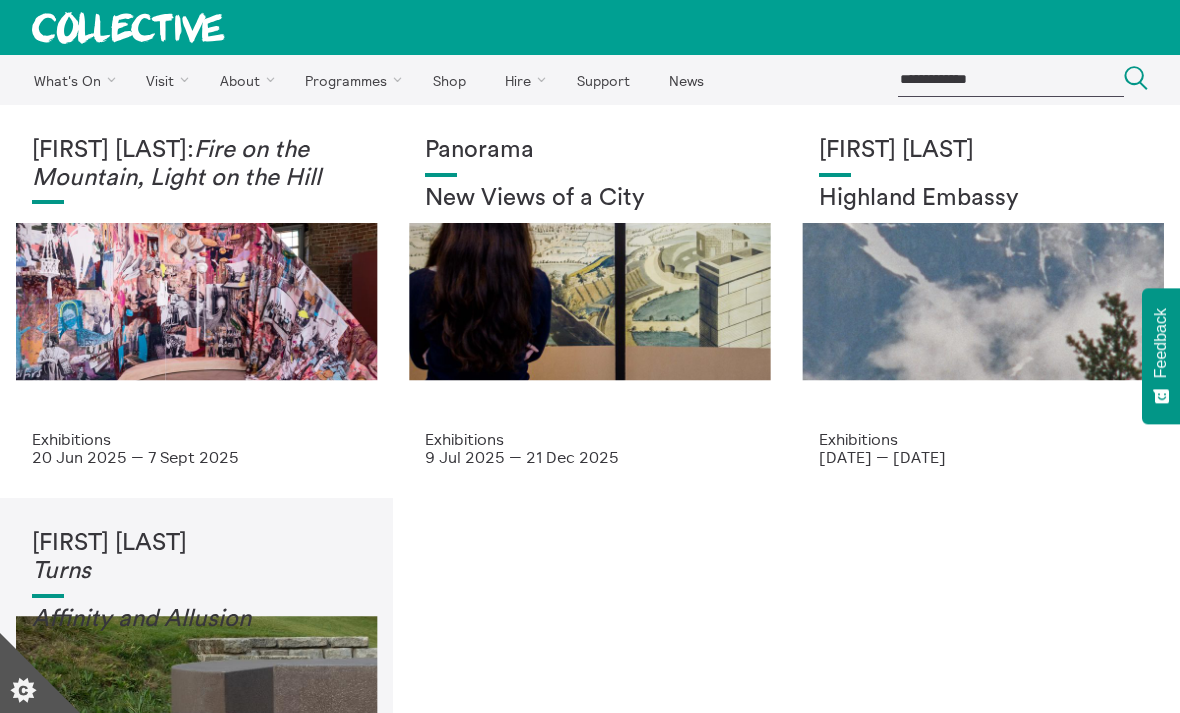 click on "[FIRST] [LAST]: Fire on the Mountain, Light on the Hill" at bounding box center [196, 283] 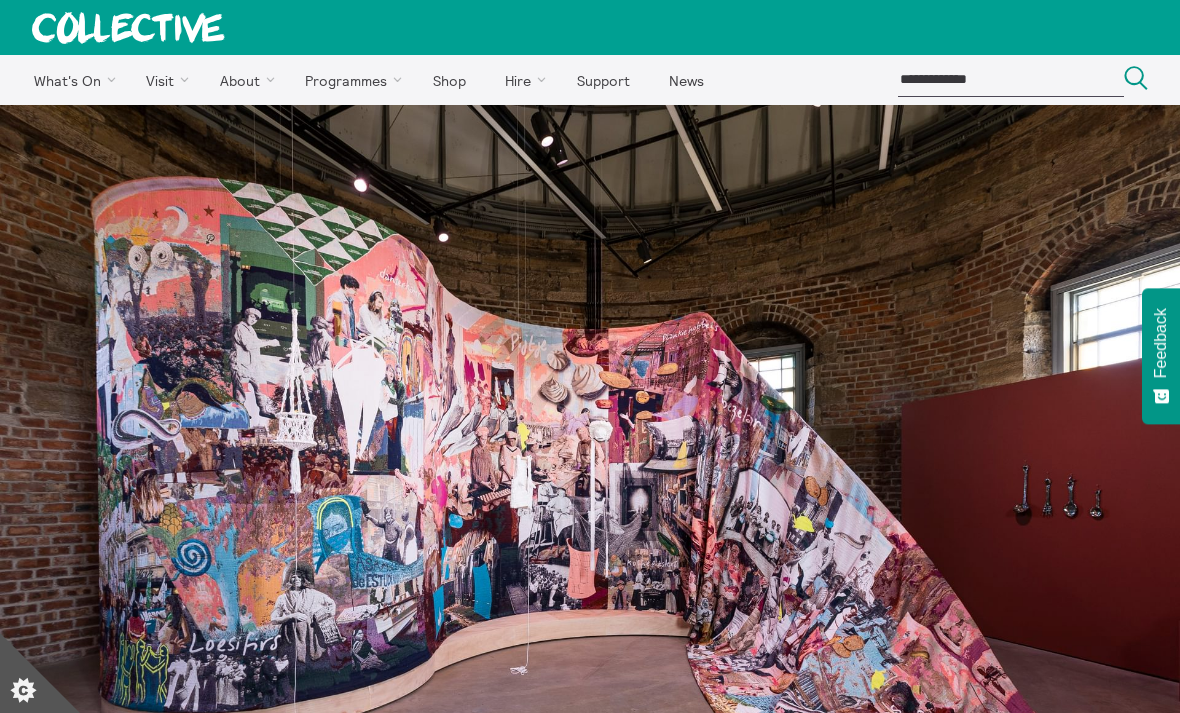 scroll, scrollTop: 0, scrollLeft: 0, axis: both 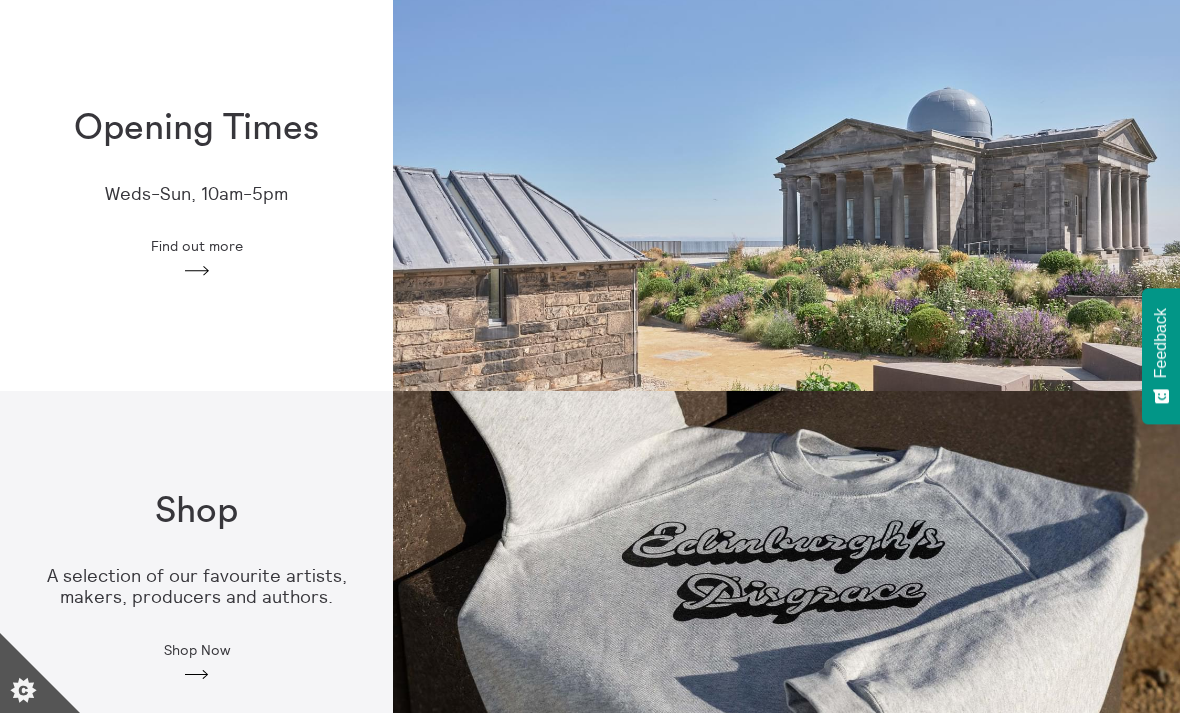 click on "Find out more" at bounding box center (197, 246) 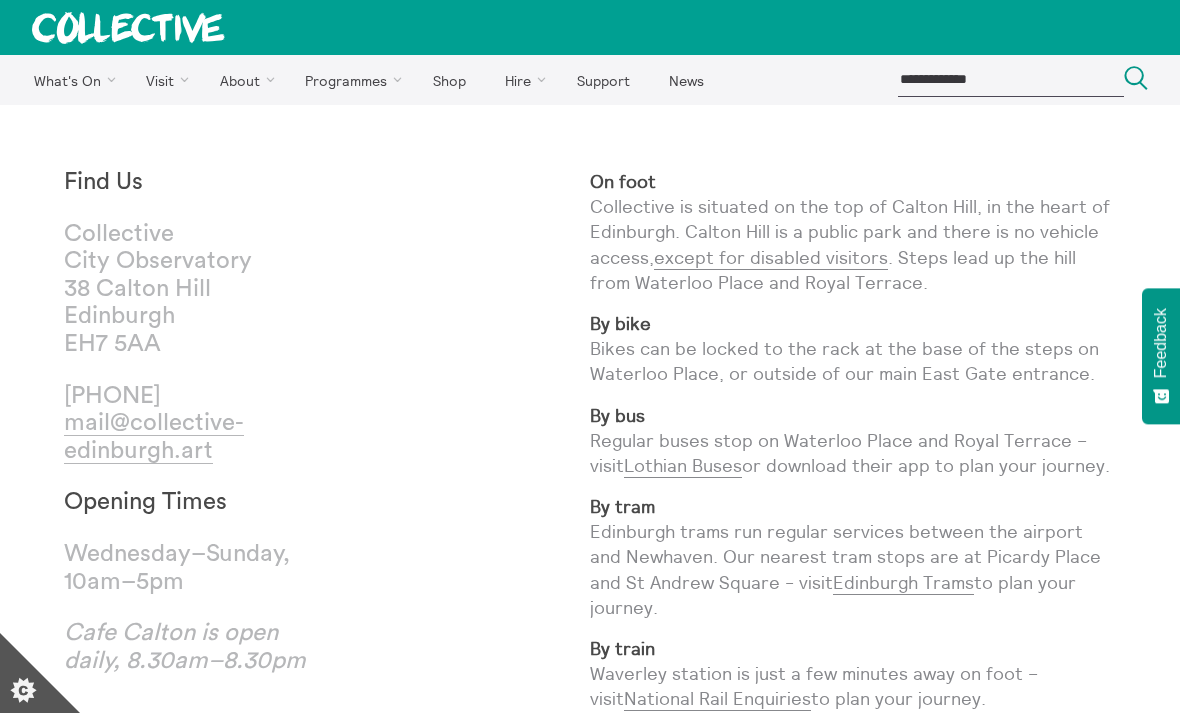 scroll, scrollTop: 0, scrollLeft: 0, axis: both 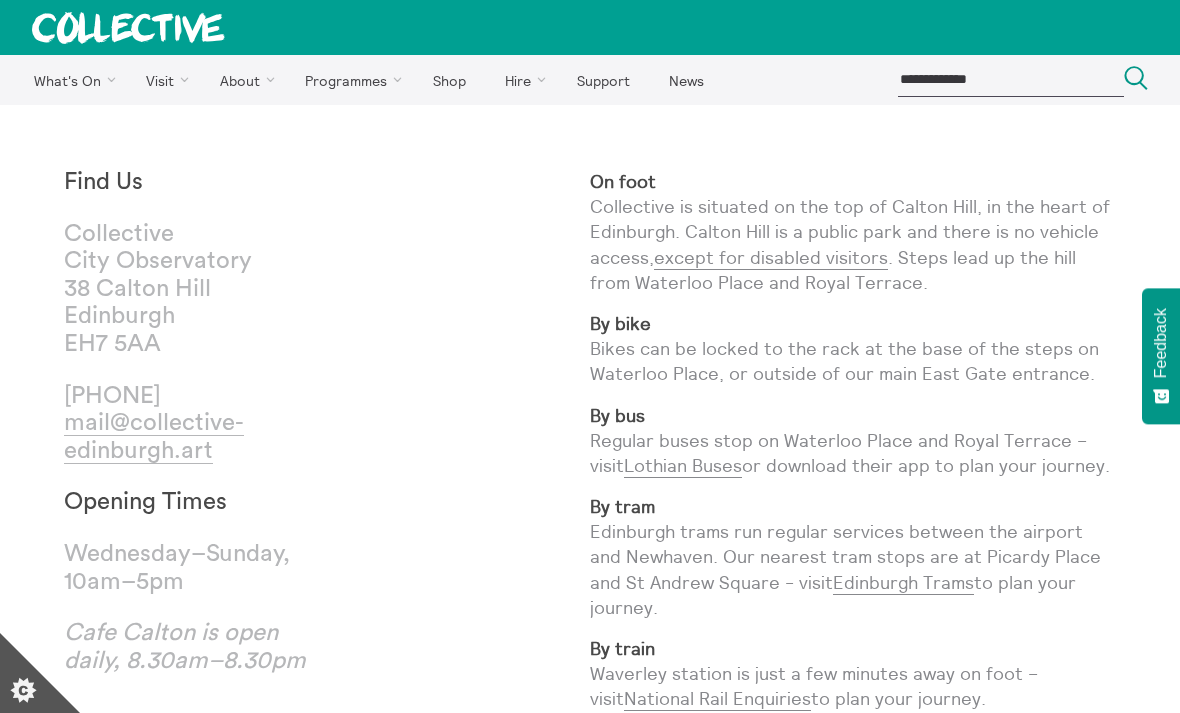 click on "Events" at bounding box center (0, 0) 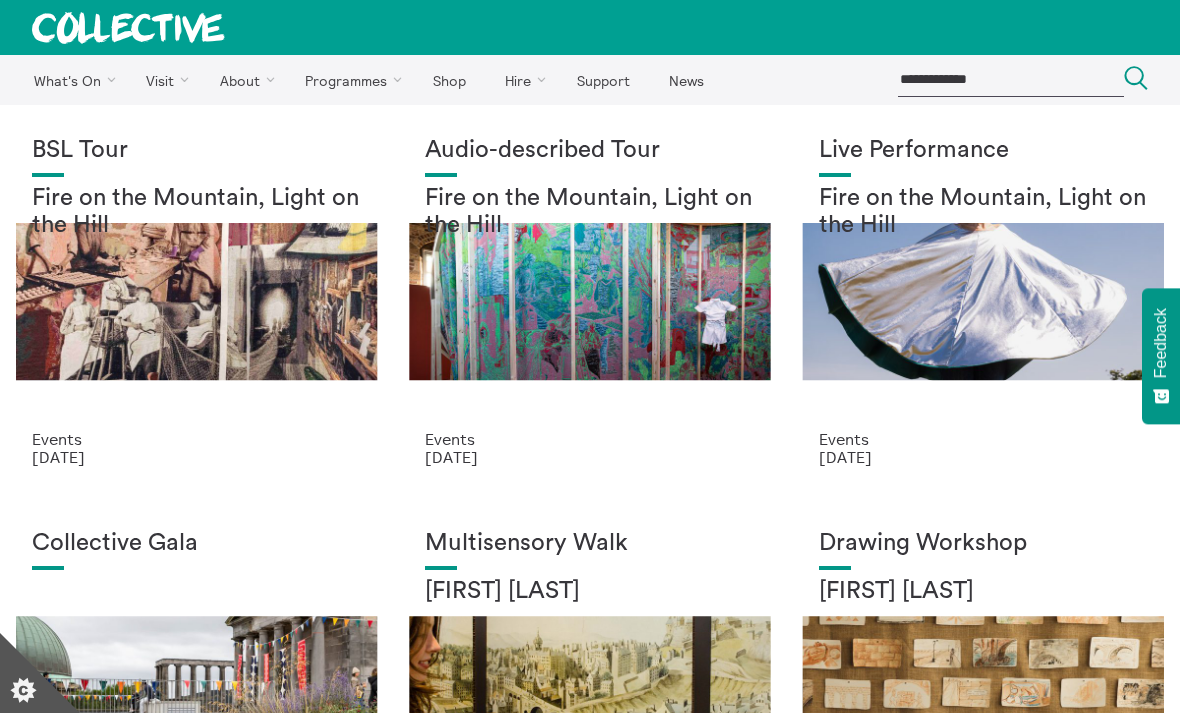 scroll, scrollTop: 0, scrollLeft: 0, axis: both 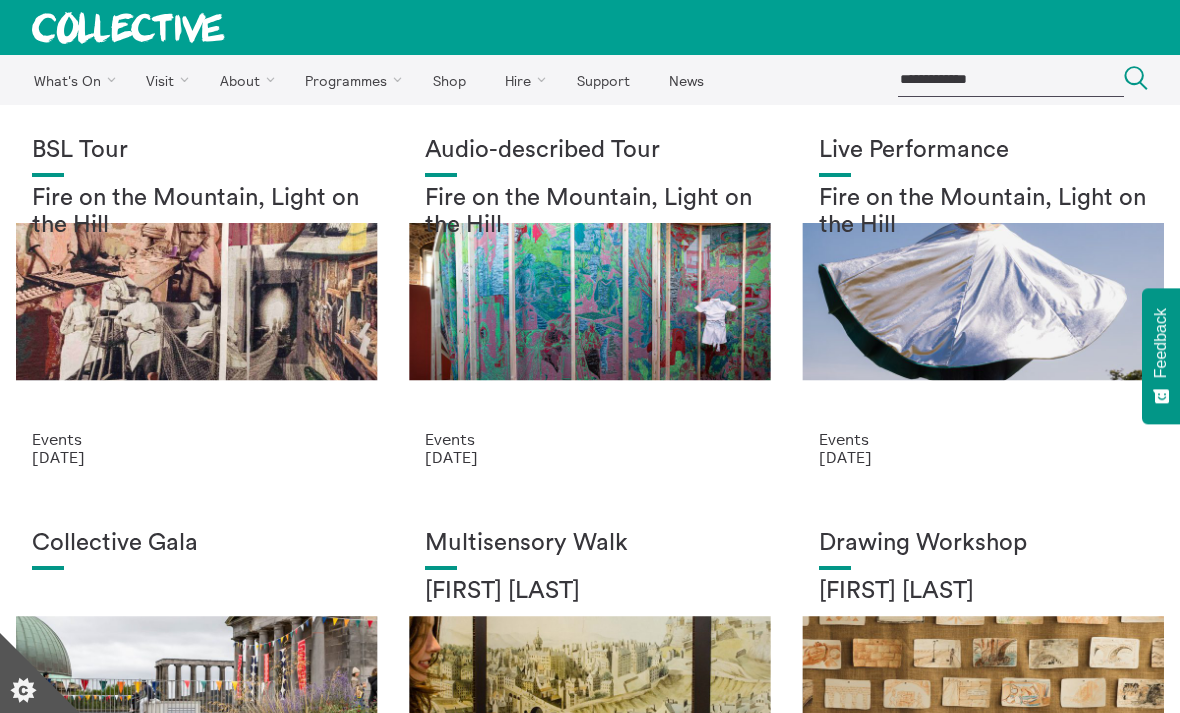 click on "BSL Tour
Fire on the Mountain, Light on the Hill
Events
14 Aug 2025" at bounding box center [196, 301] 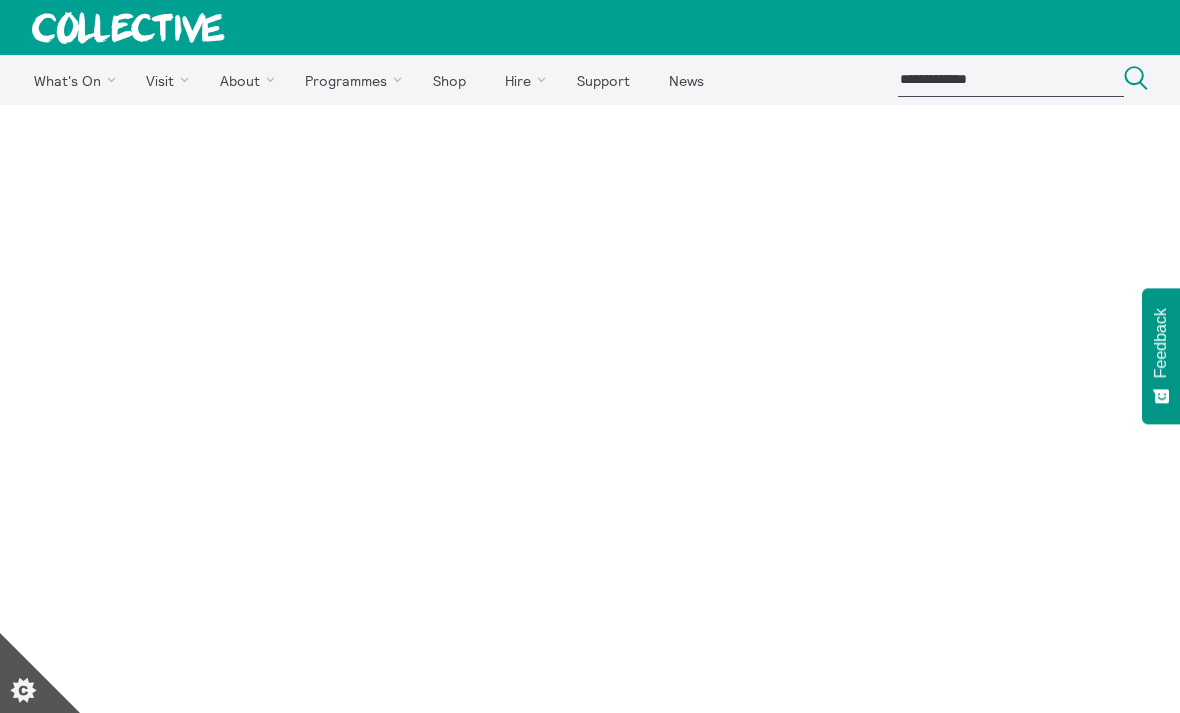 scroll, scrollTop: 0, scrollLeft: 0, axis: both 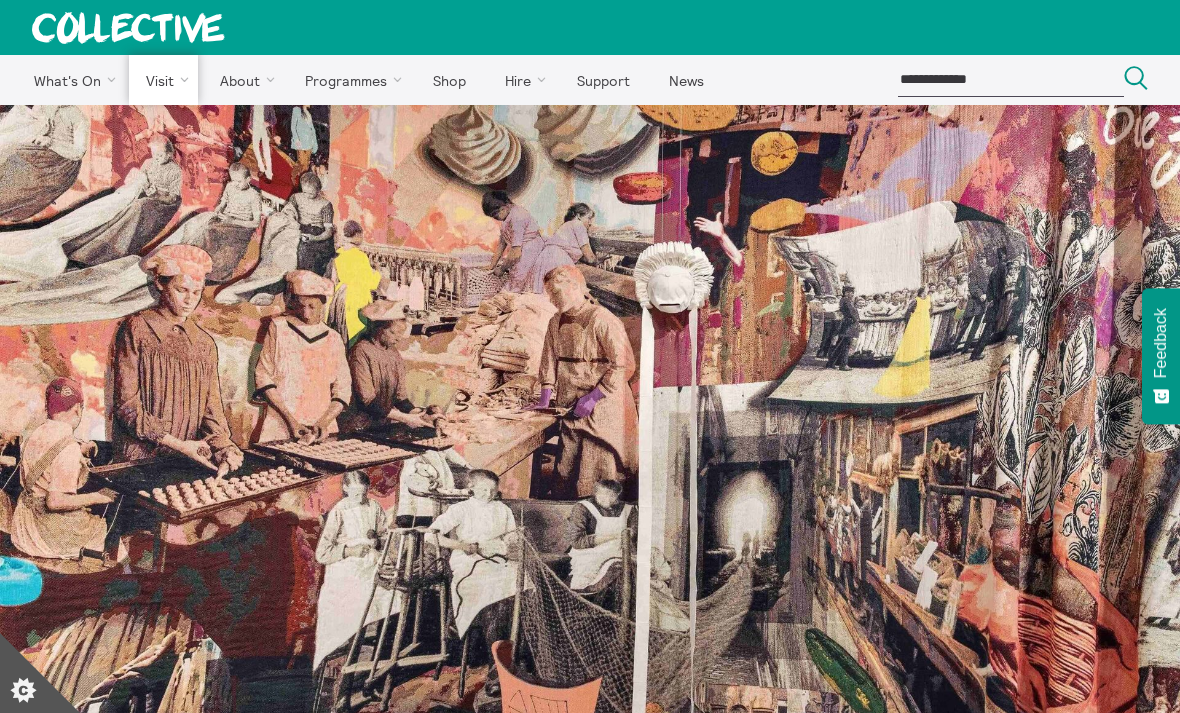 click on "Find Us" at bounding box center (0, 0) 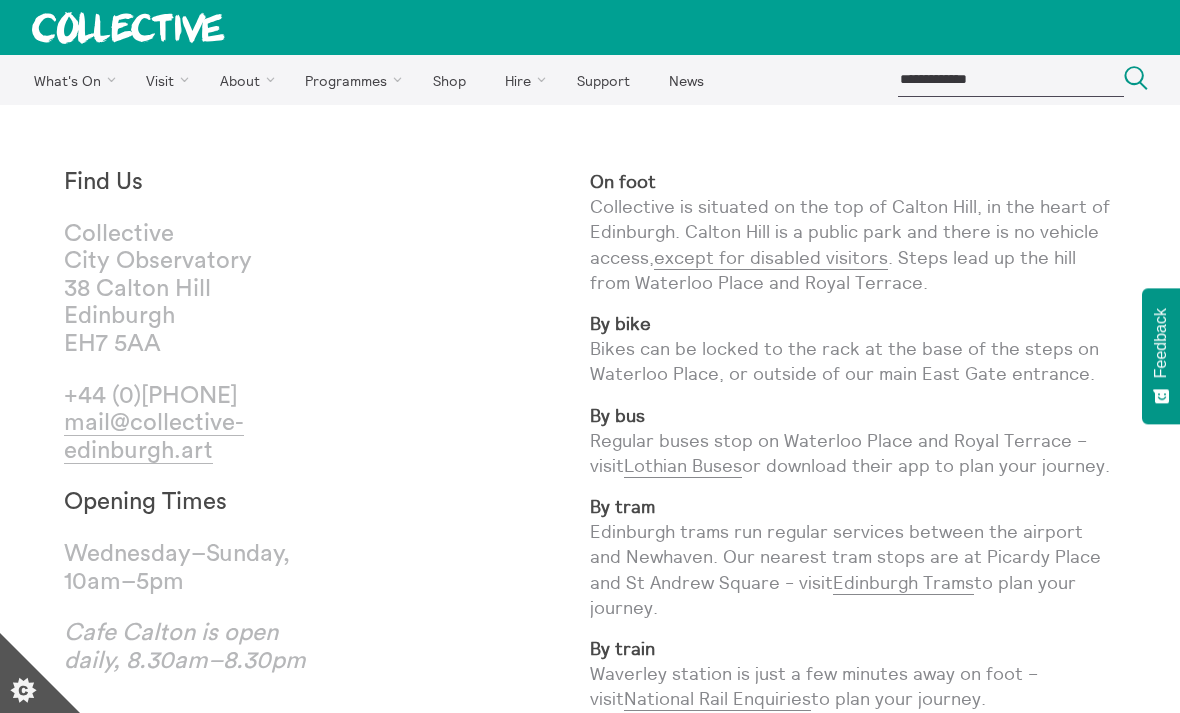 scroll, scrollTop: 0, scrollLeft: 0, axis: both 